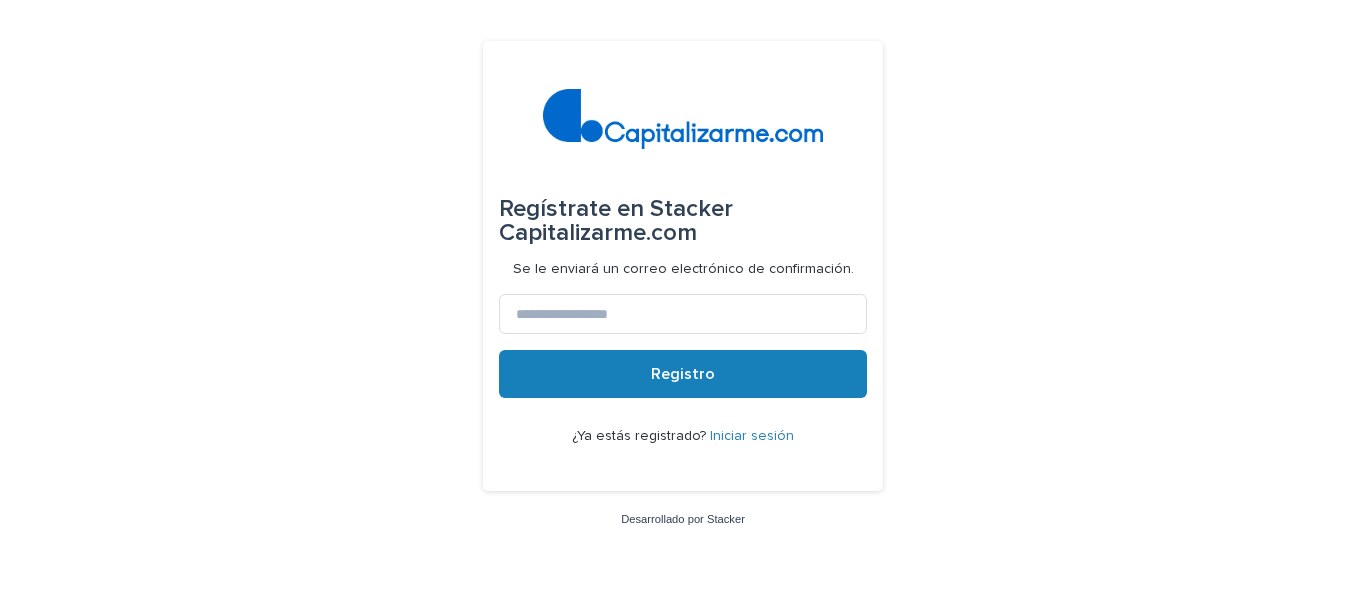 scroll, scrollTop: 0, scrollLeft: 0, axis: both 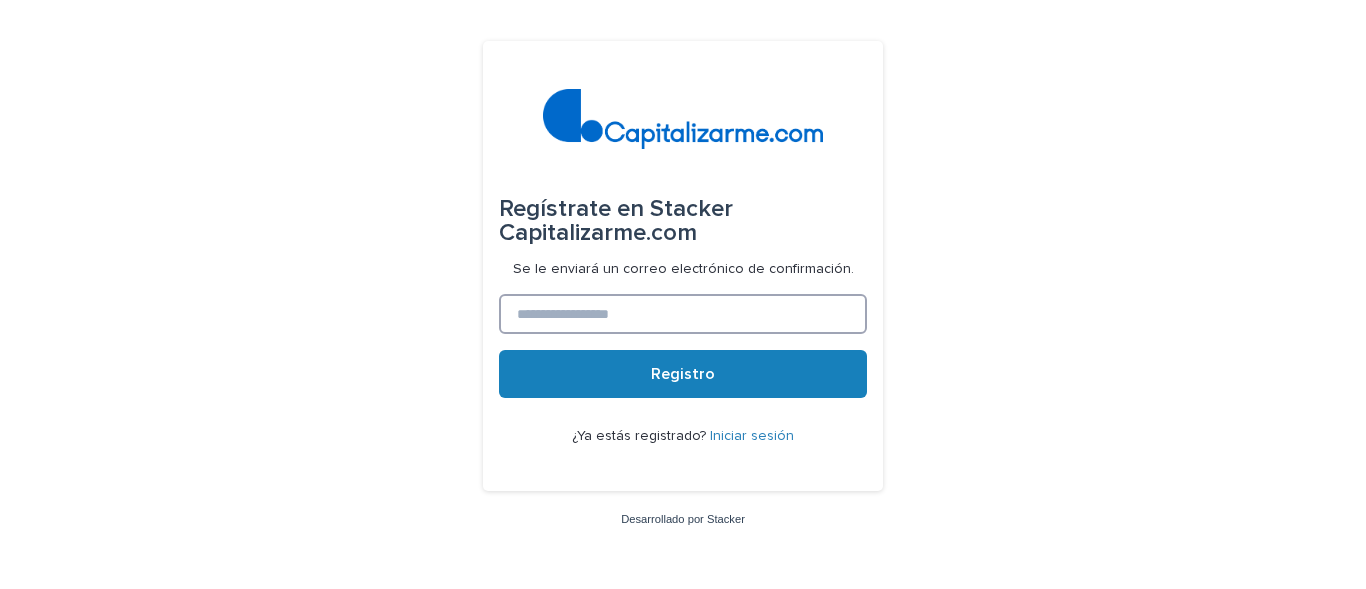 click at bounding box center (683, 314) 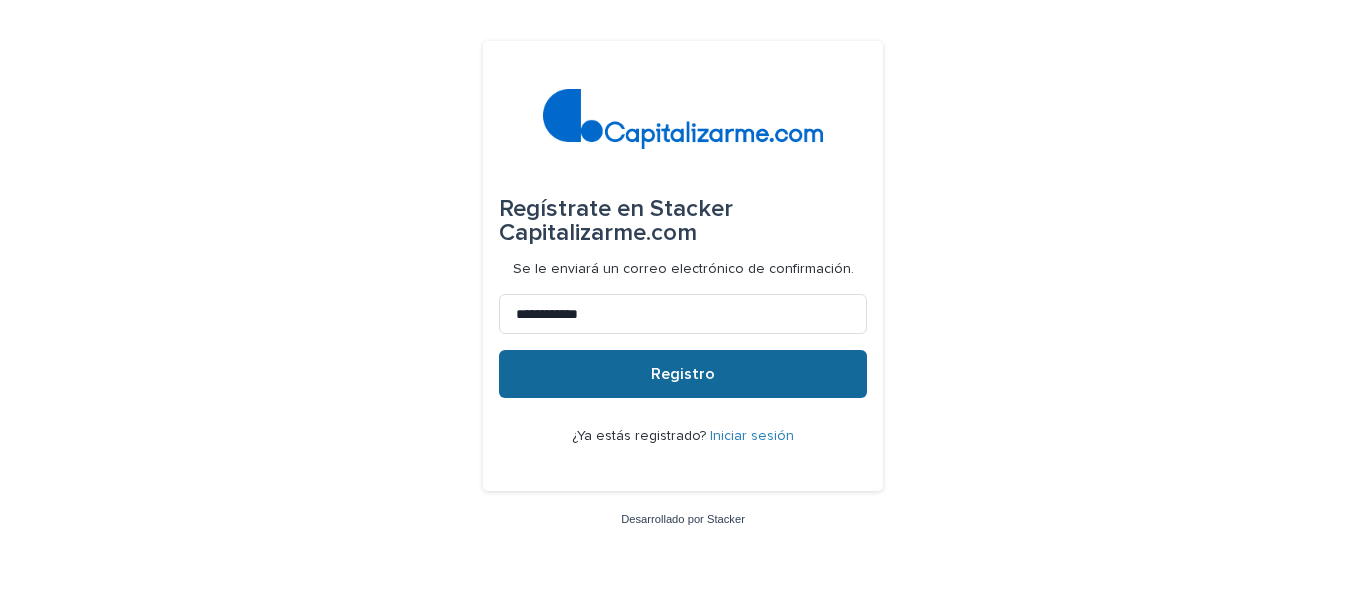 click on "Registro" at bounding box center (683, 374) 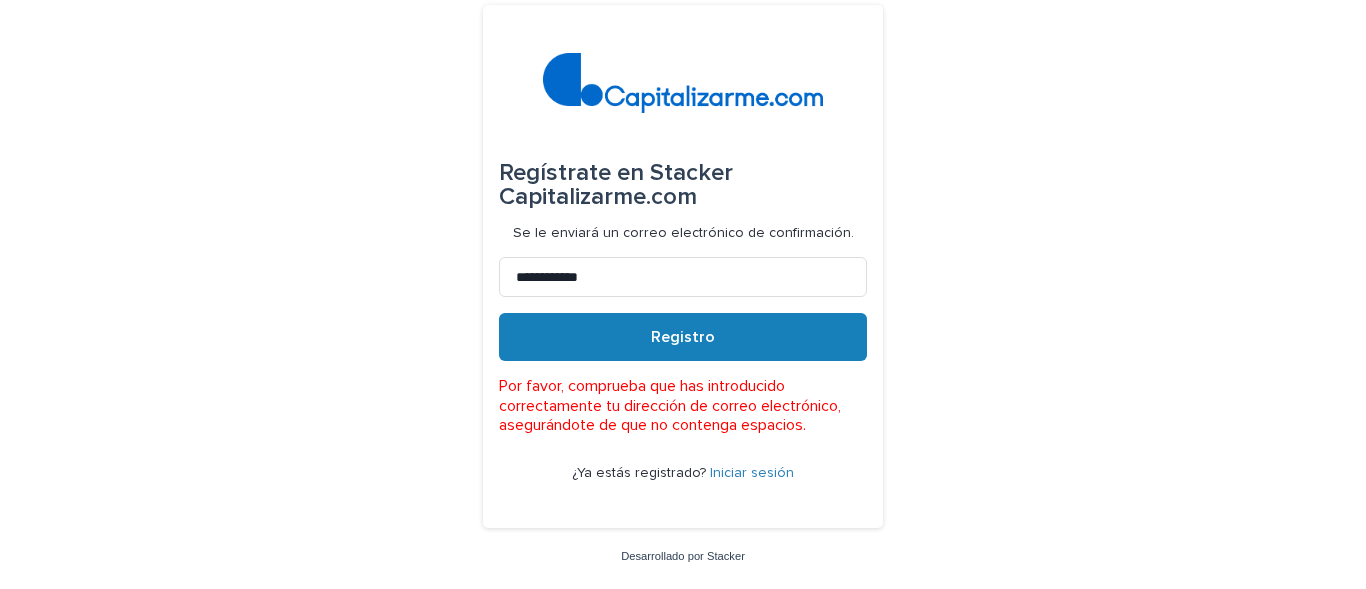click on "**********" at bounding box center (683, 266) 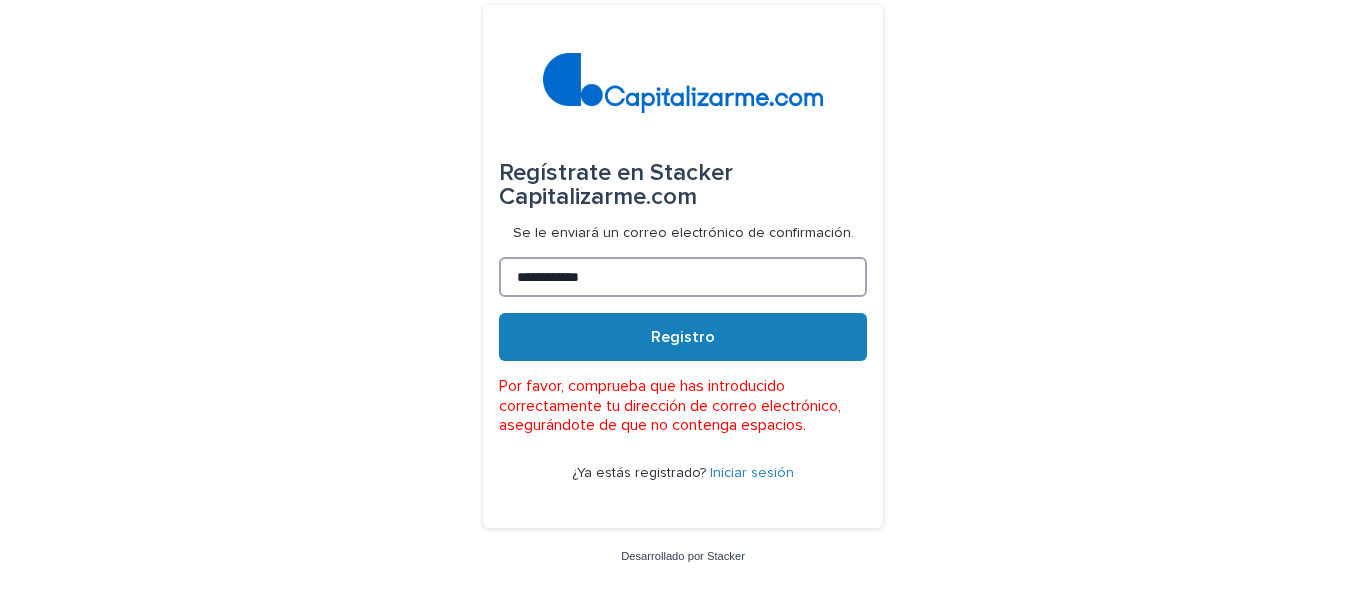 click on "**********" at bounding box center (683, 277) 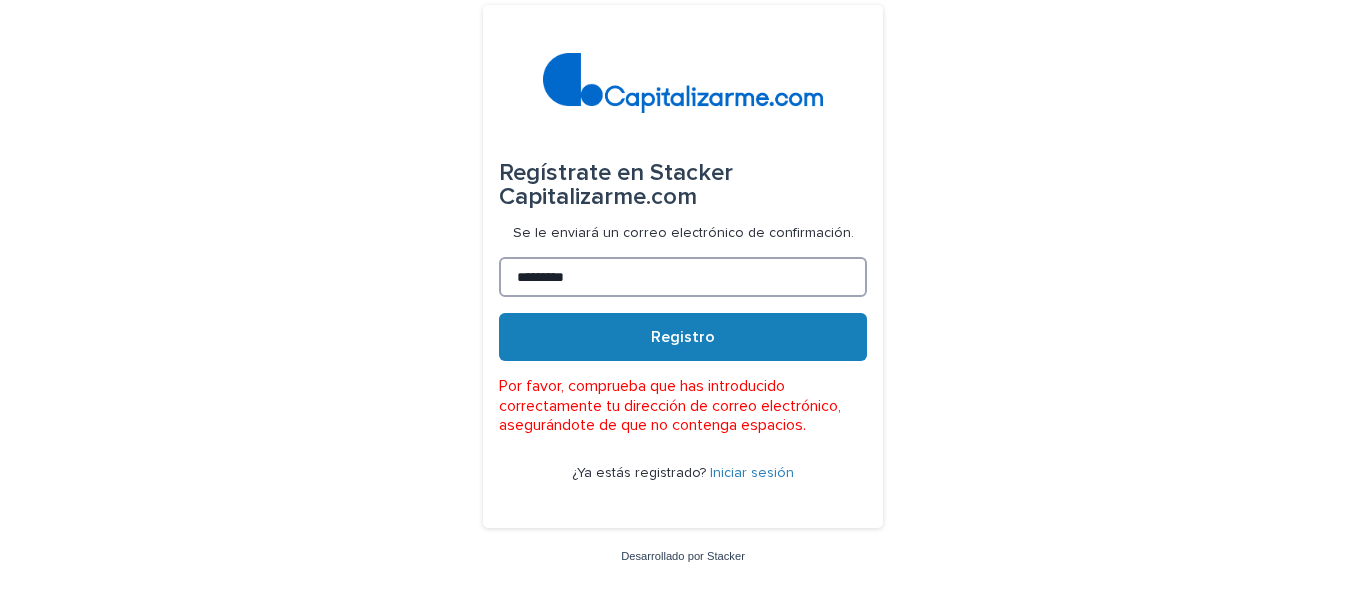 click on "*********" at bounding box center (683, 277) 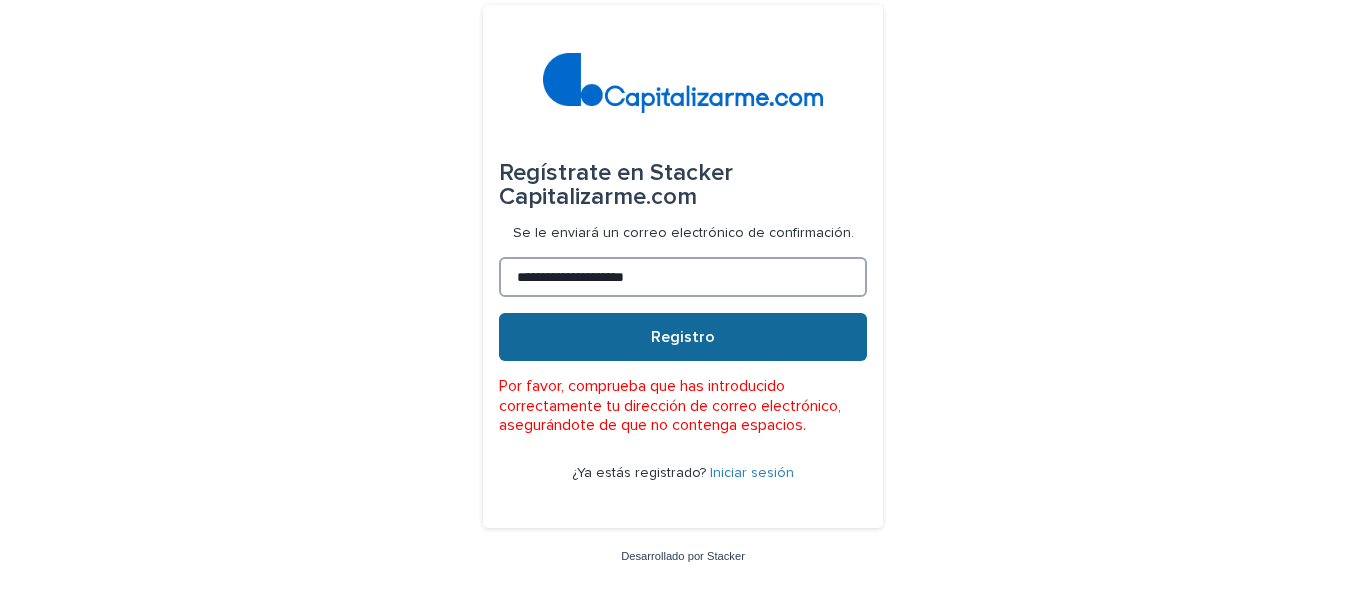 type on "**********" 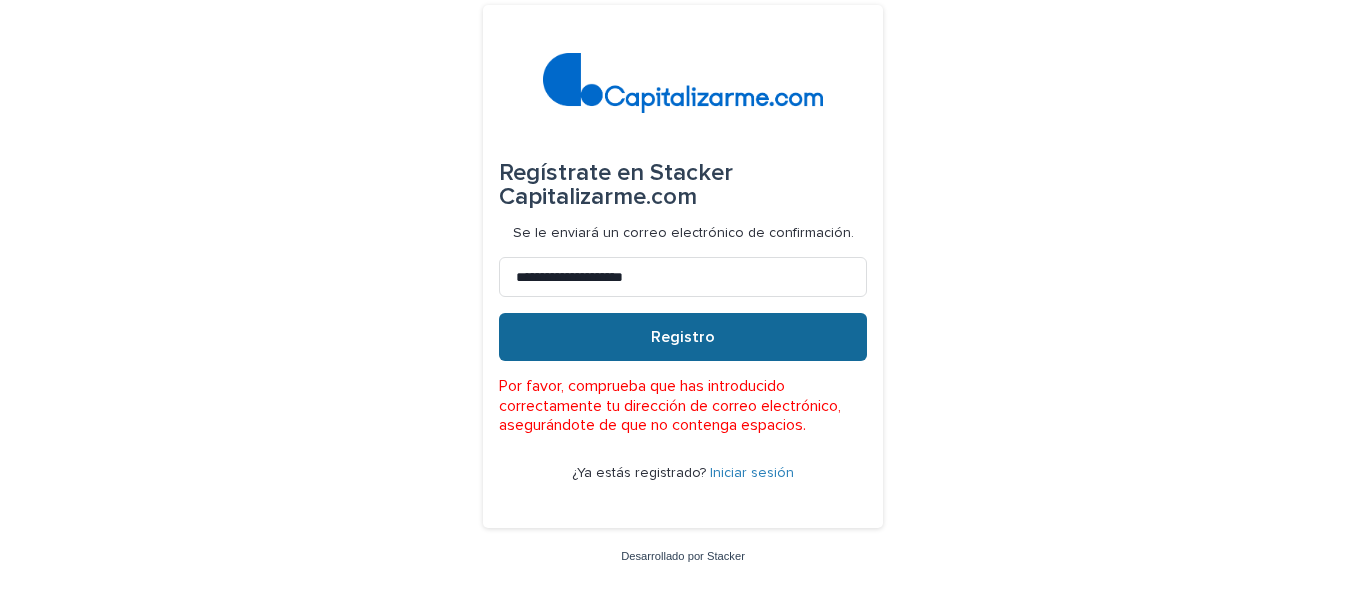 click on "Registro" at bounding box center [683, 337] 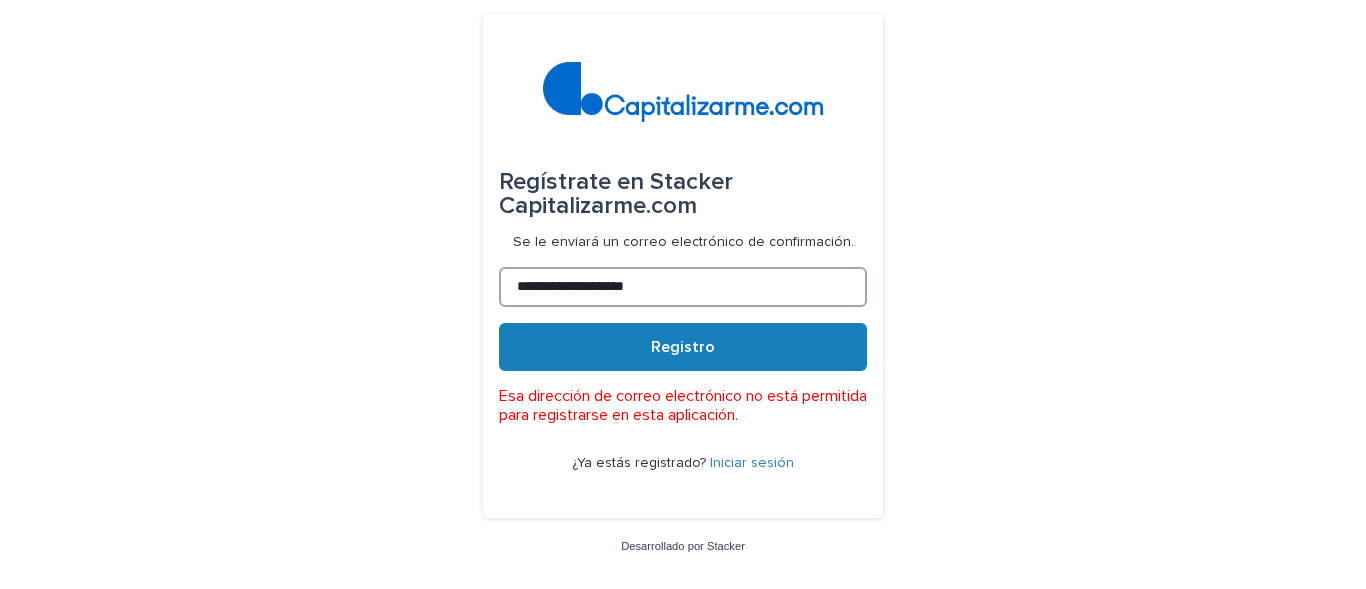 click on "**********" at bounding box center (683, 287) 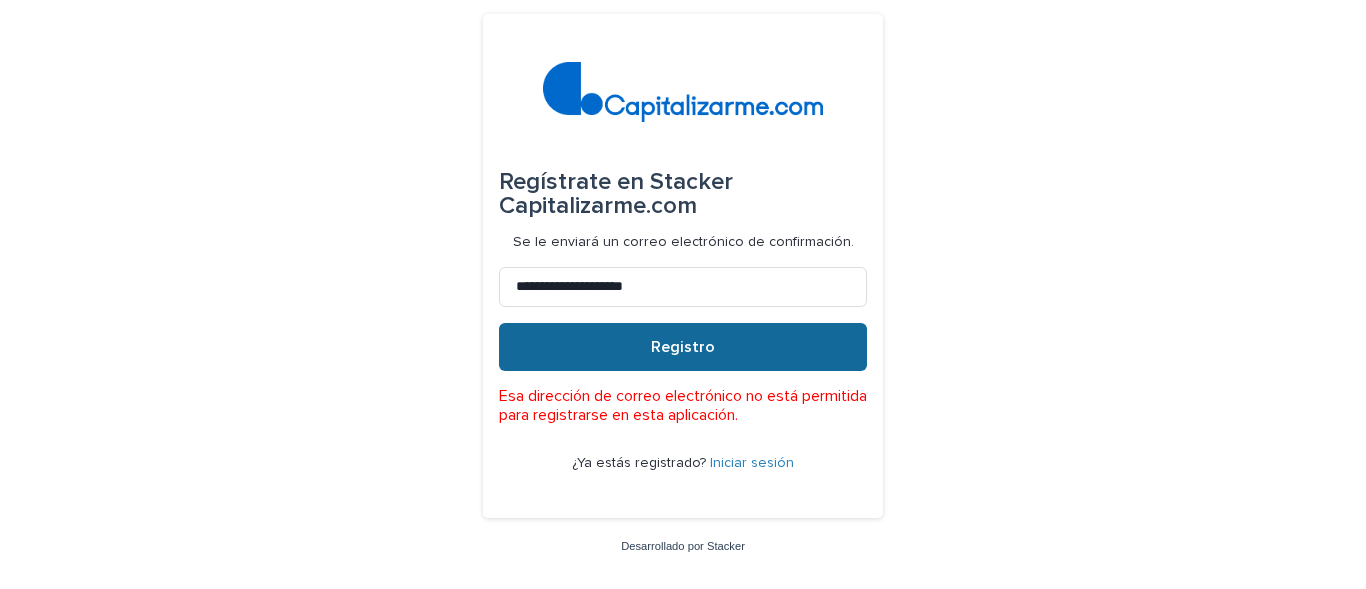 click on "Registro" at bounding box center (683, 347) 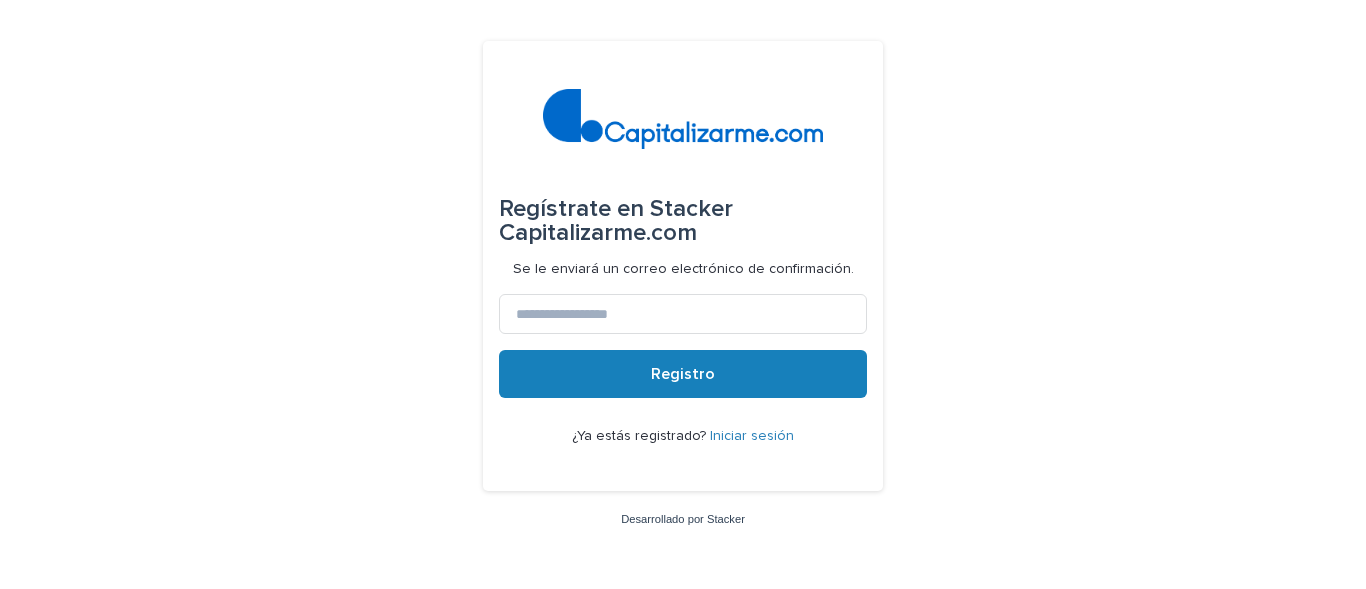 scroll, scrollTop: 0, scrollLeft: 0, axis: both 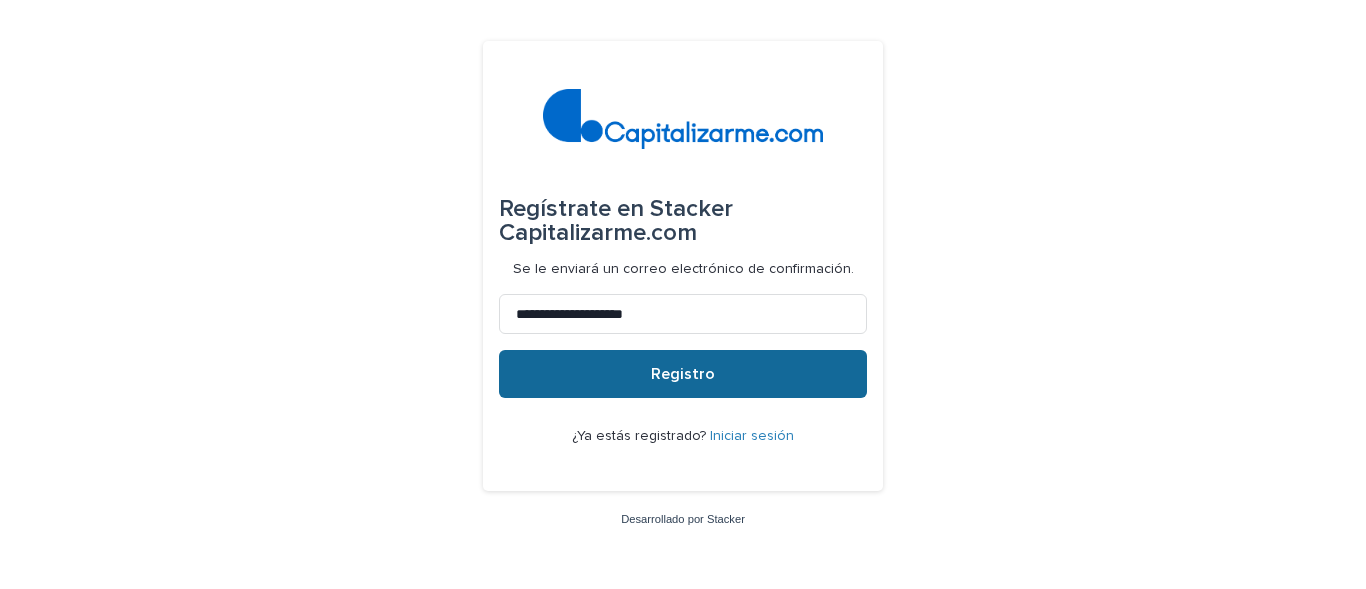 type on "**********" 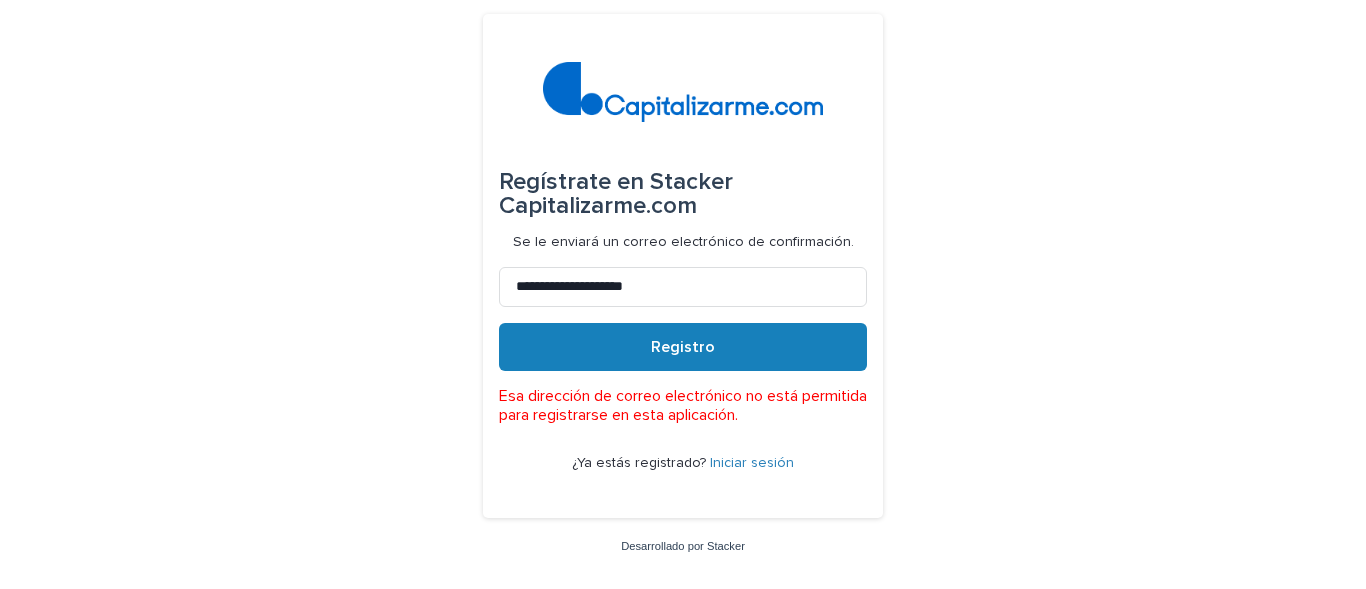 click on "Iniciar sesión" at bounding box center [752, 463] 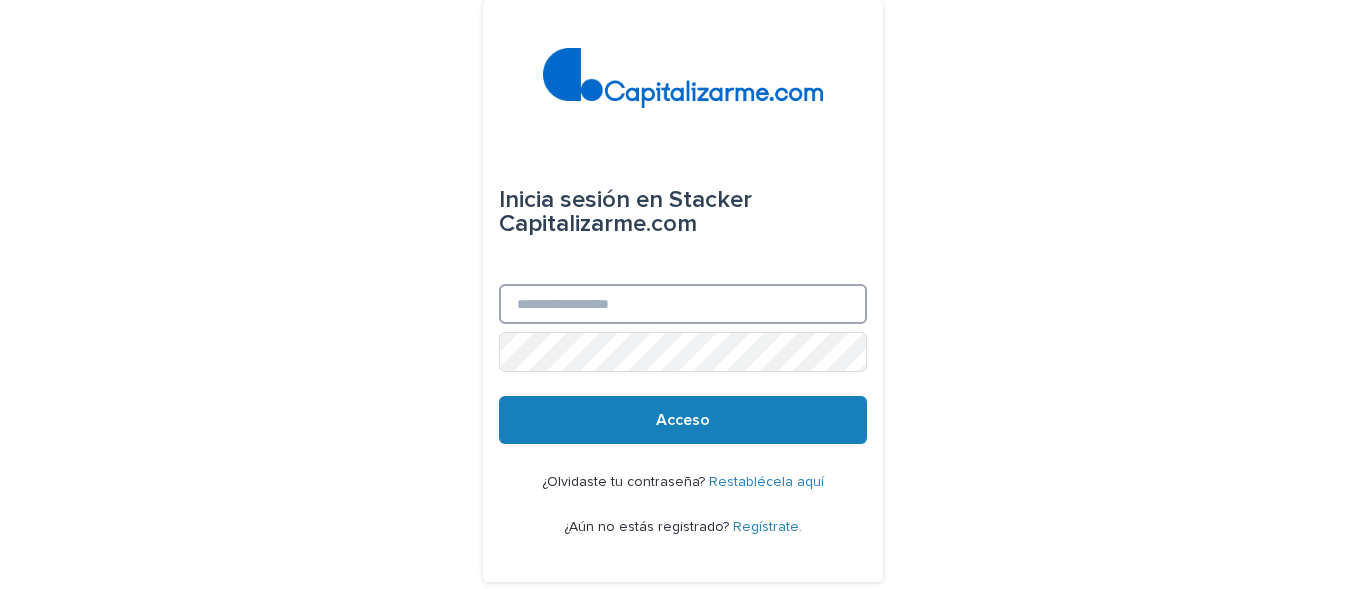 click on "Correo electrónico" at bounding box center [683, 304] 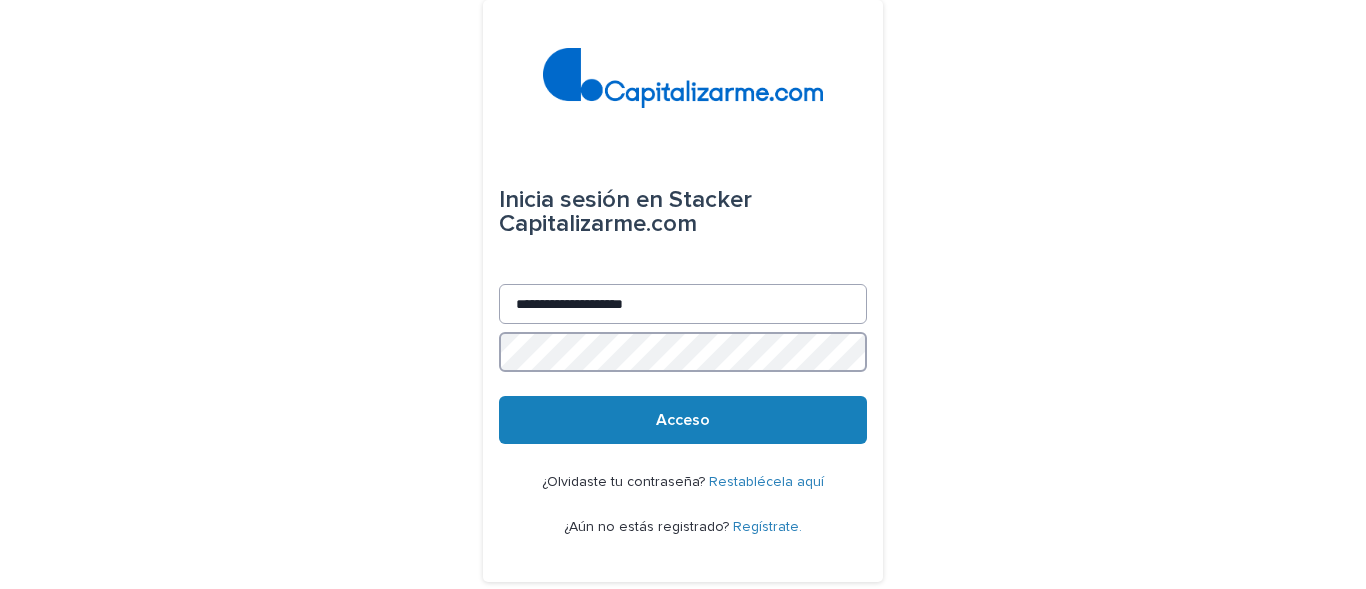 click on "Acceso" at bounding box center [683, 420] 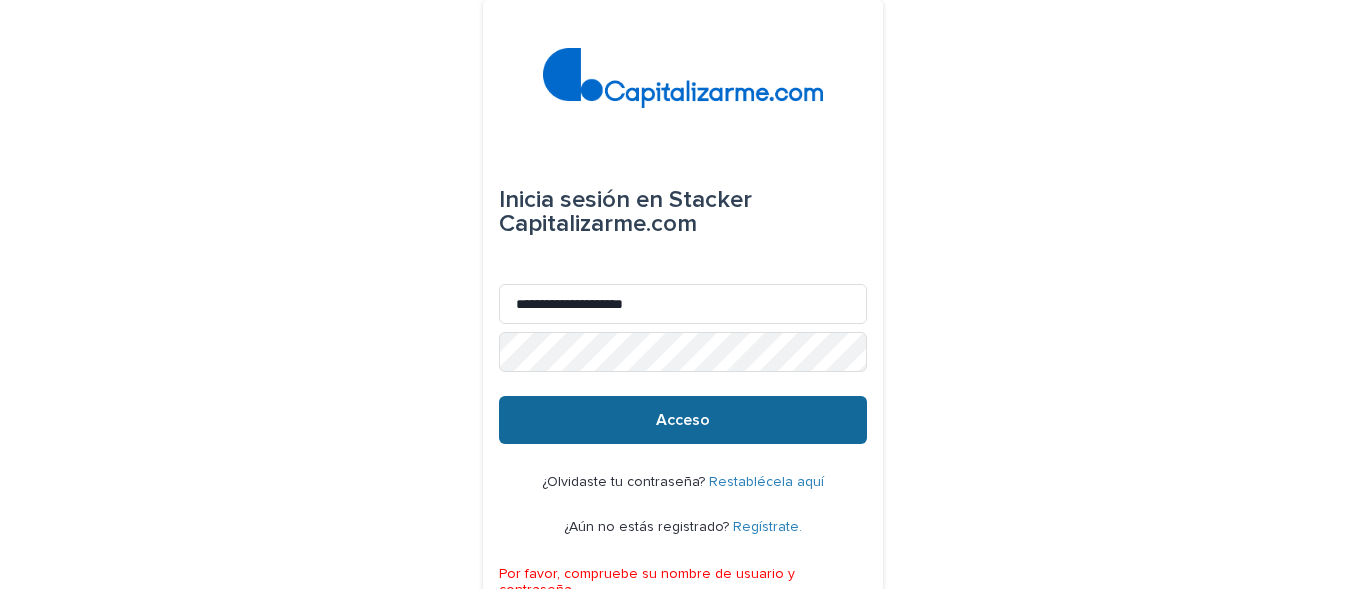 click on "Acceso" at bounding box center [683, 420] 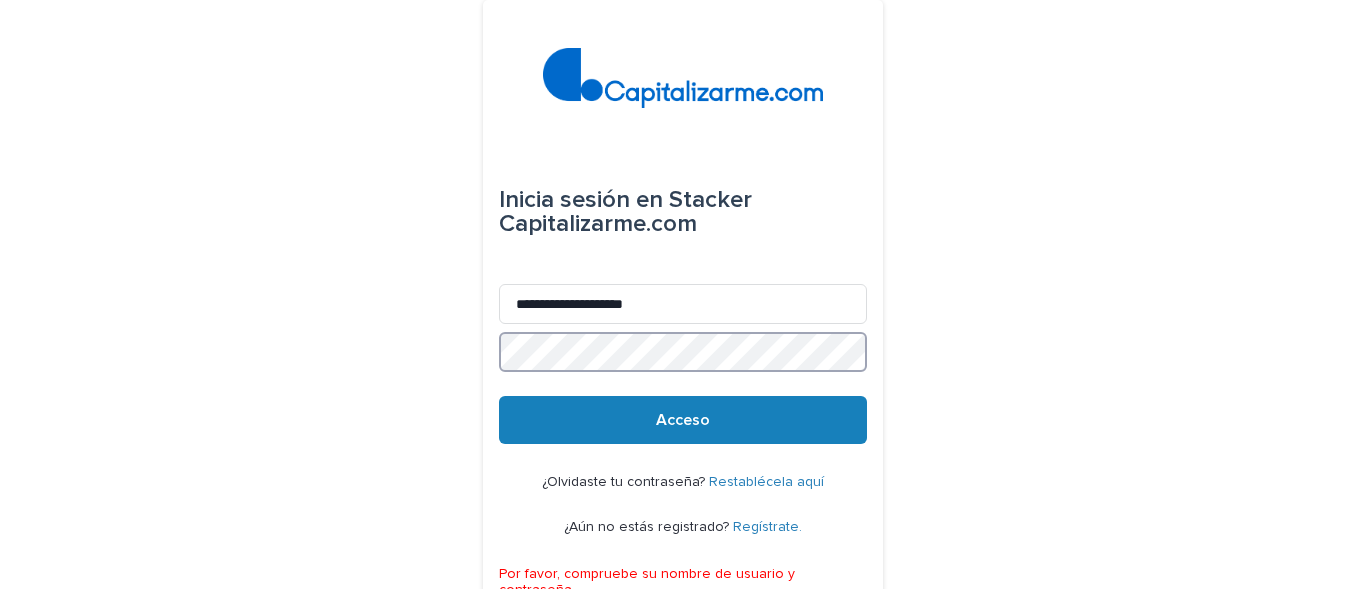 click on "Acceso" at bounding box center (683, 420) 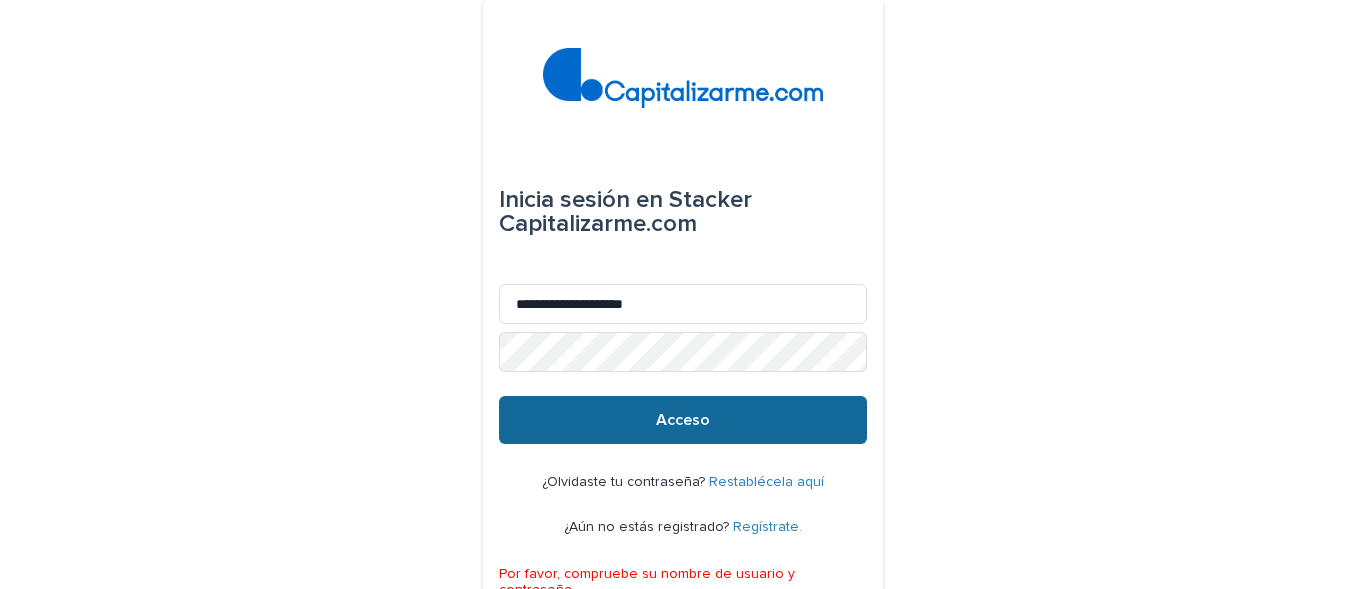 click on "Acceso" at bounding box center (683, 420) 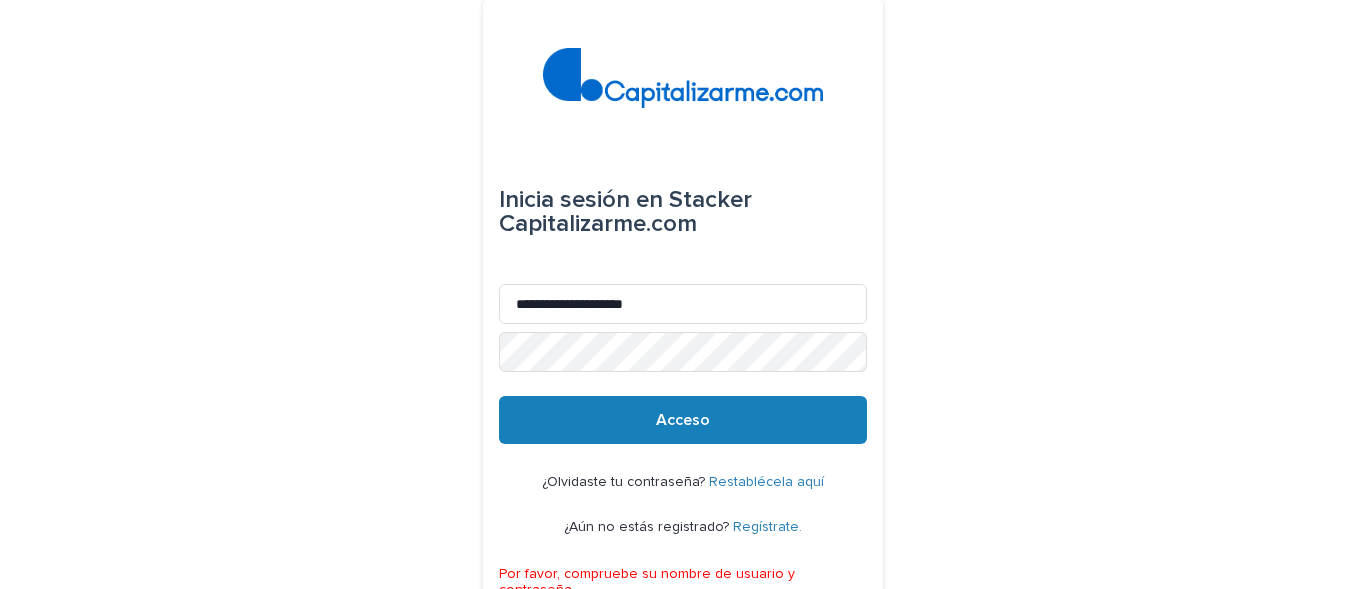 click on "Restablécela aquí" at bounding box center (766, 482) 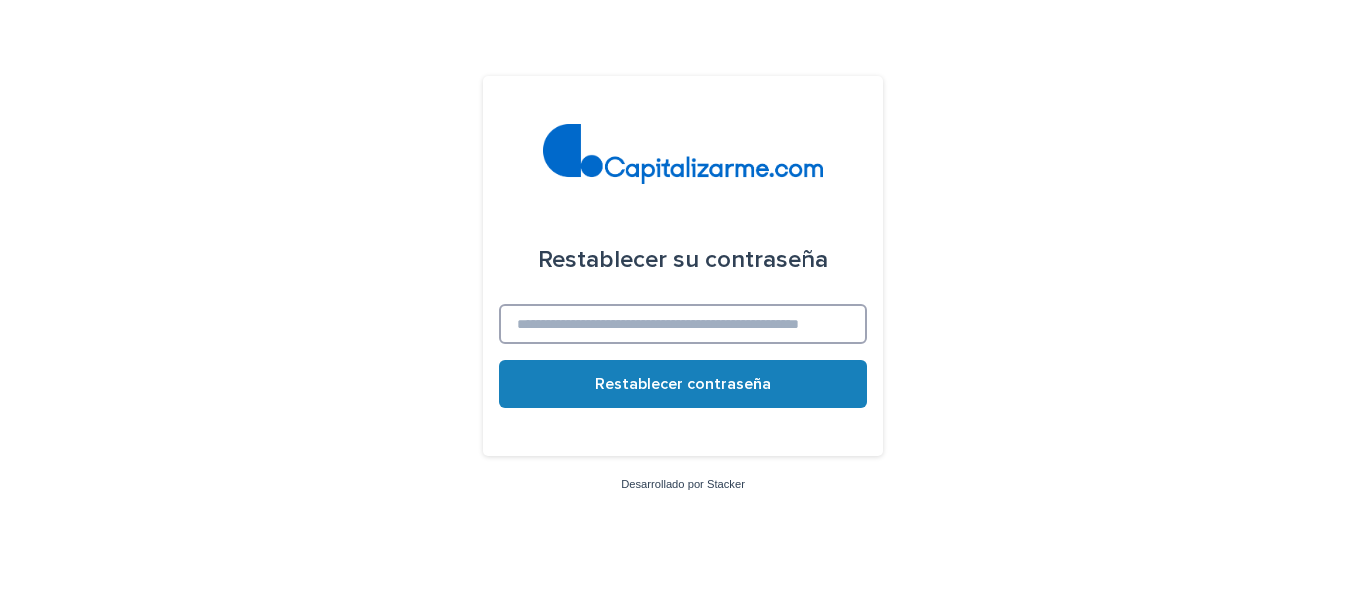click at bounding box center [683, 324] 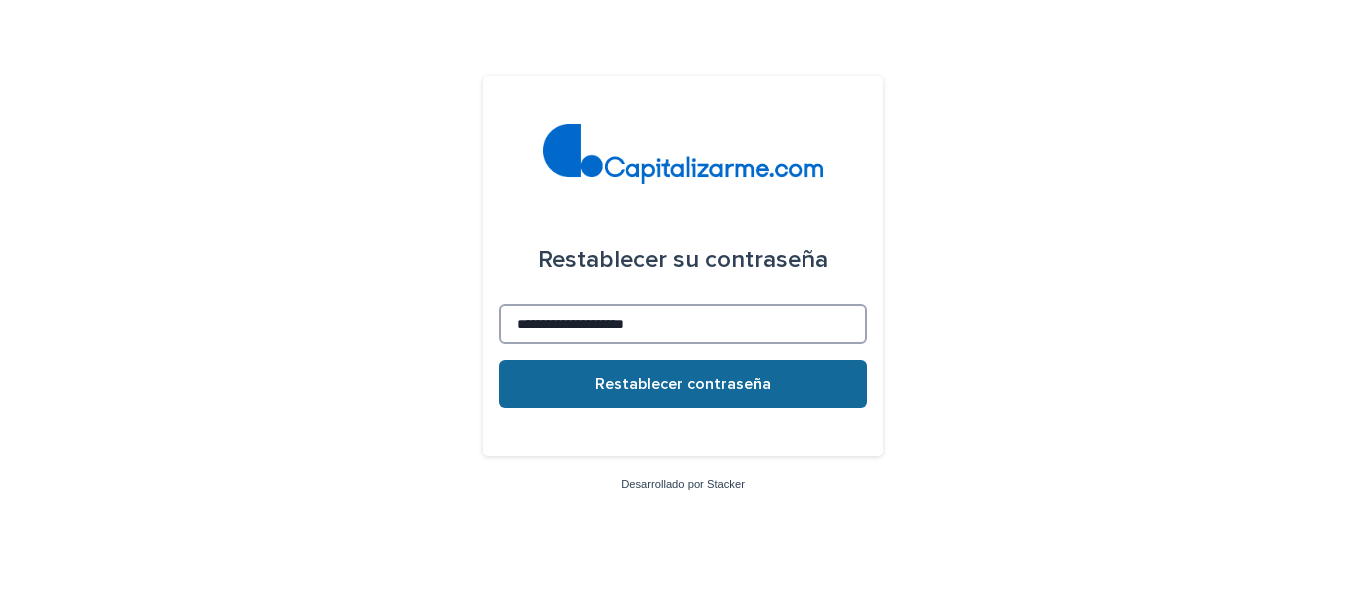 type on "**********" 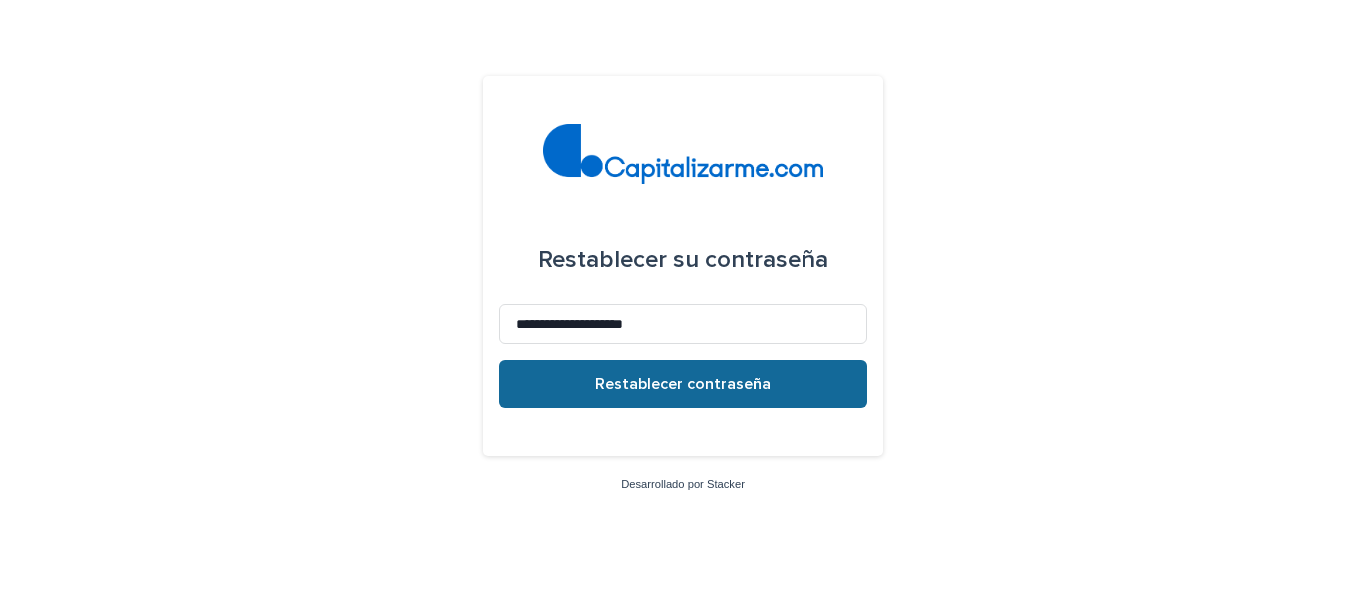 click on "Restablecer contraseña" at bounding box center [683, 384] 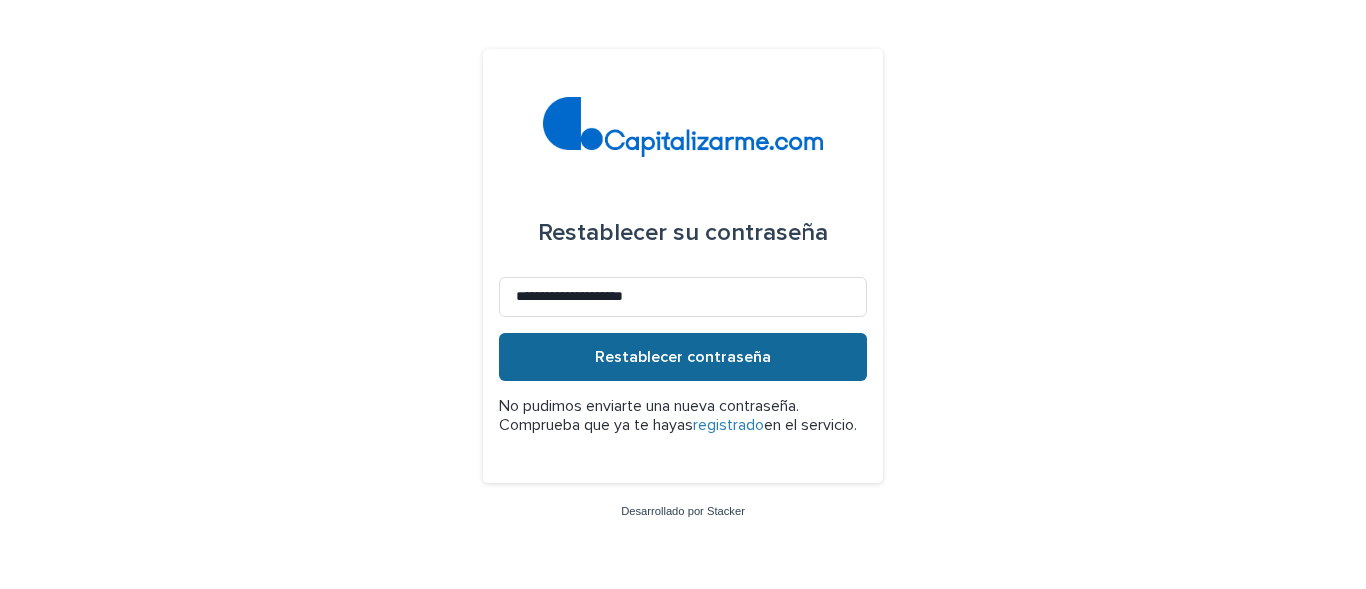click on "Restablecer contraseña" at bounding box center (683, 357) 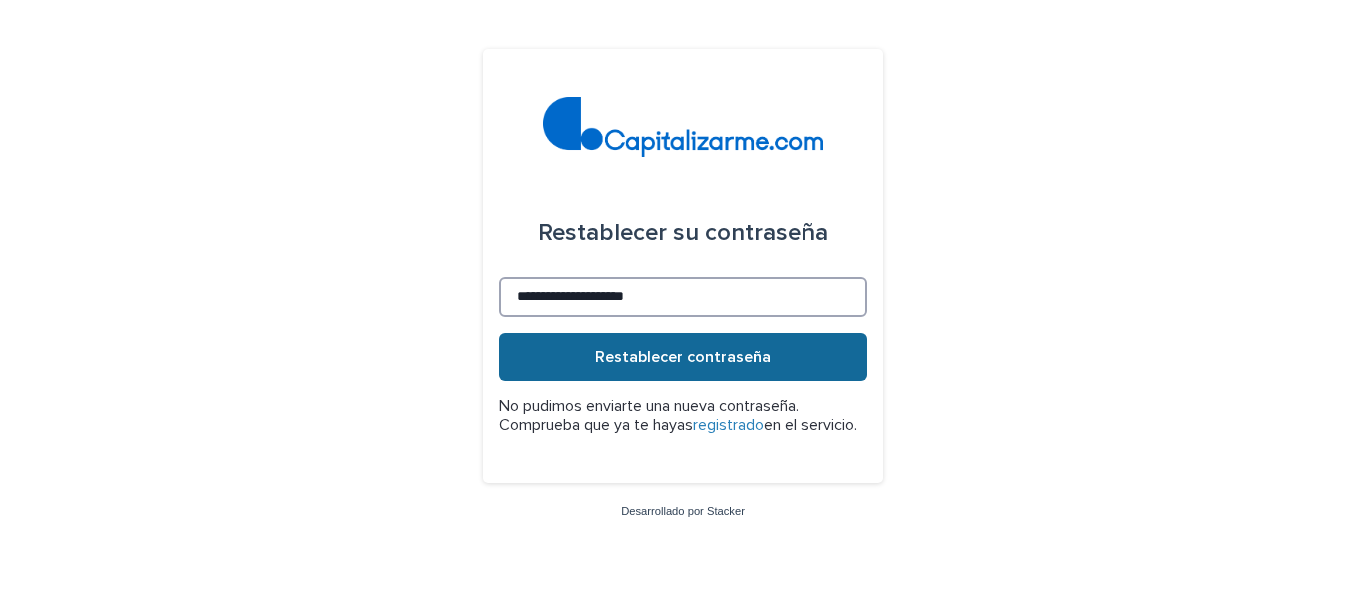 click on "**********" at bounding box center [683, 297] 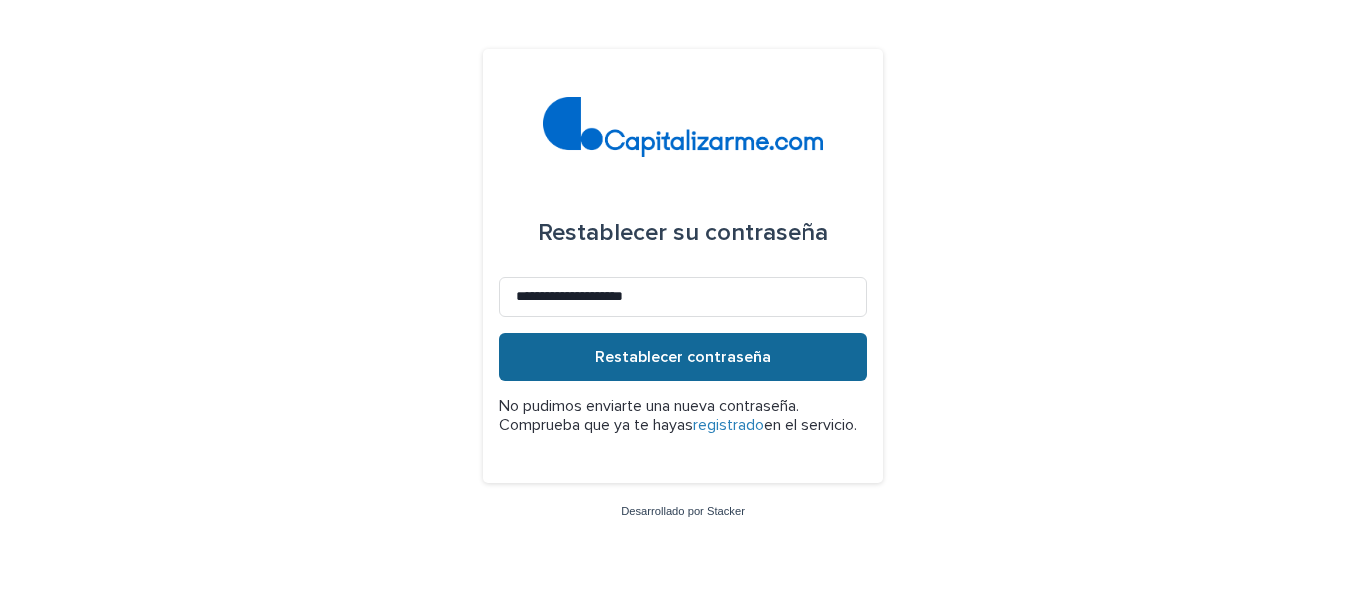 click on "Restablecer contraseña" at bounding box center [683, 357] 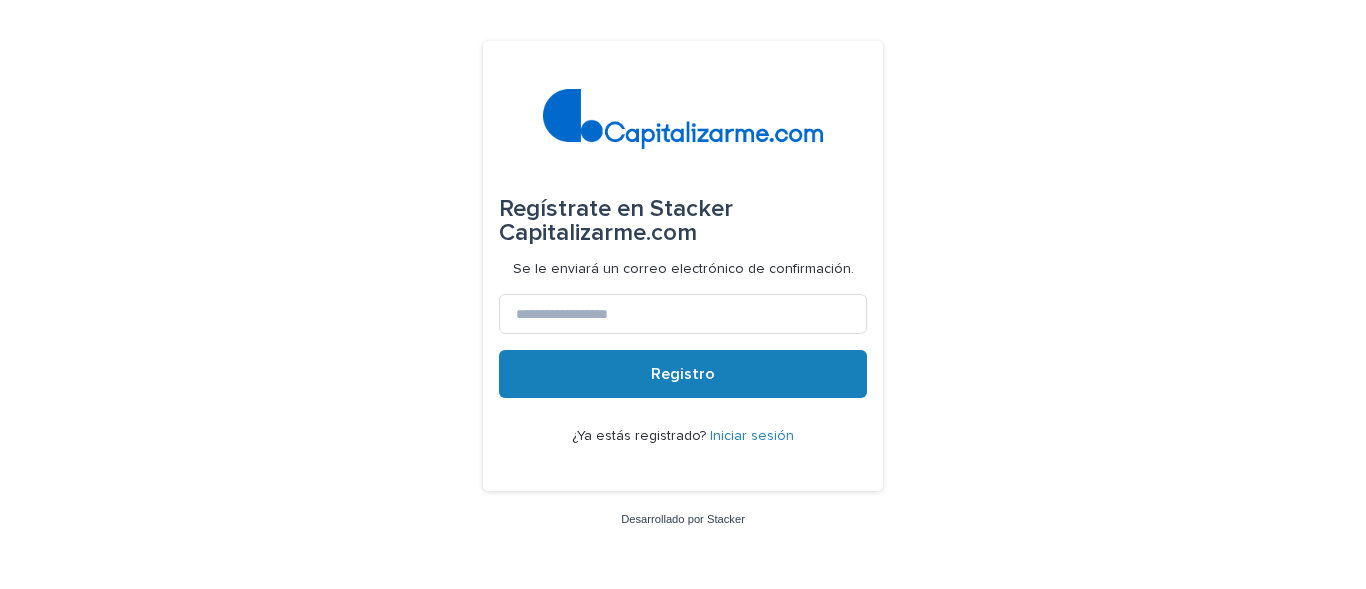 scroll, scrollTop: 0, scrollLeft: 0, axis: both 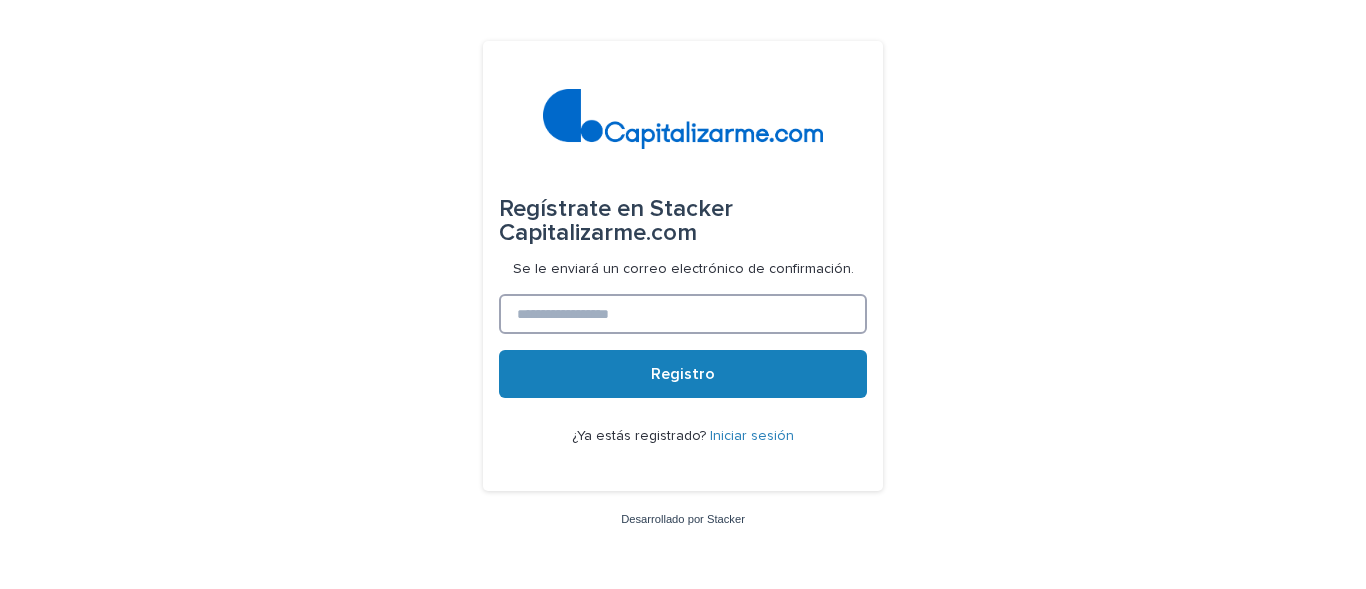click at bounding box center (683, 314) 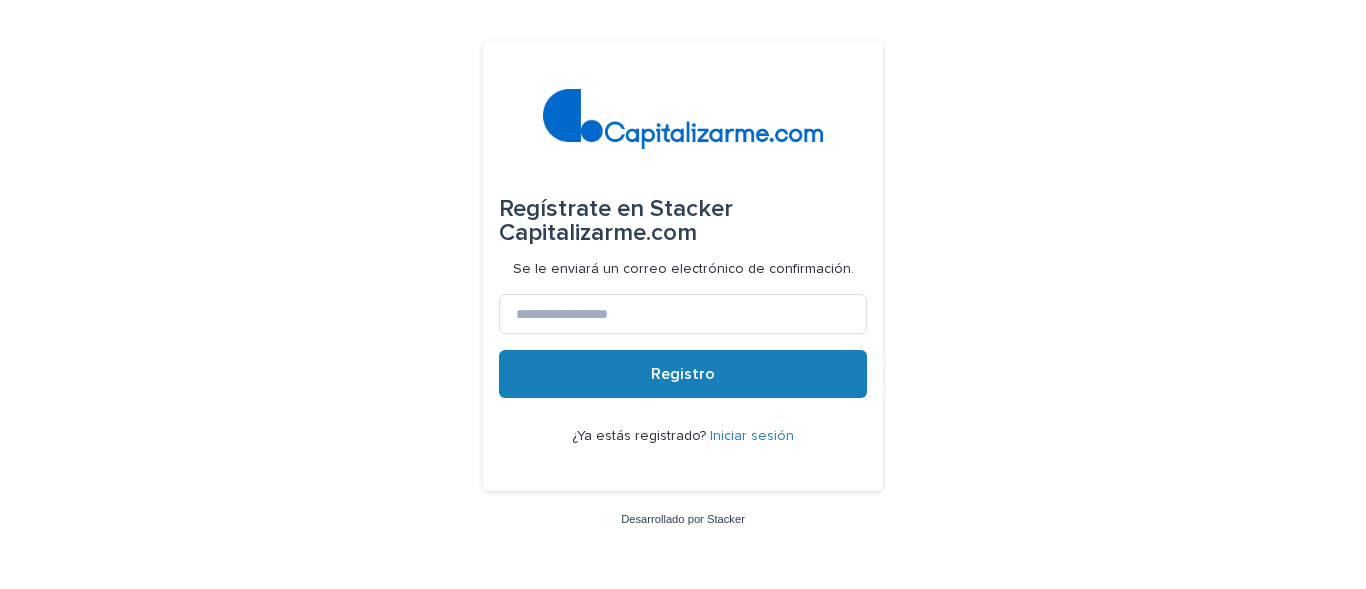 click on "Iniciar sesión" at bounding box center (752, 436) 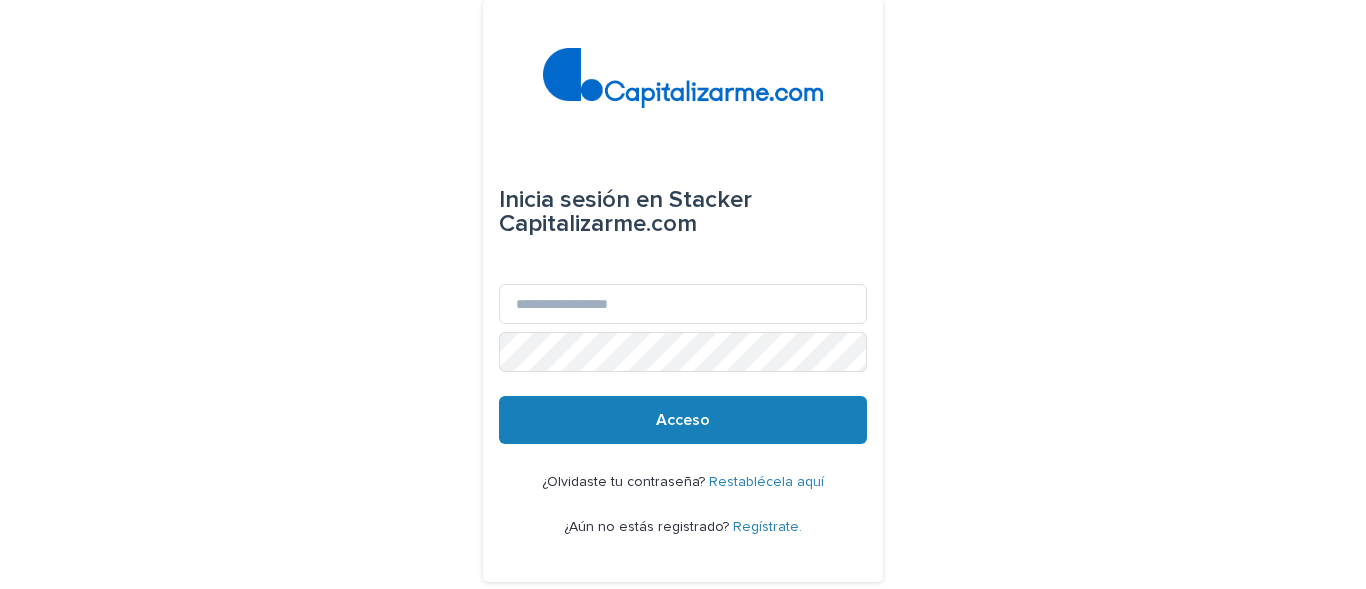 click on "Restablécela aquí" at bounding box center (766, 482) 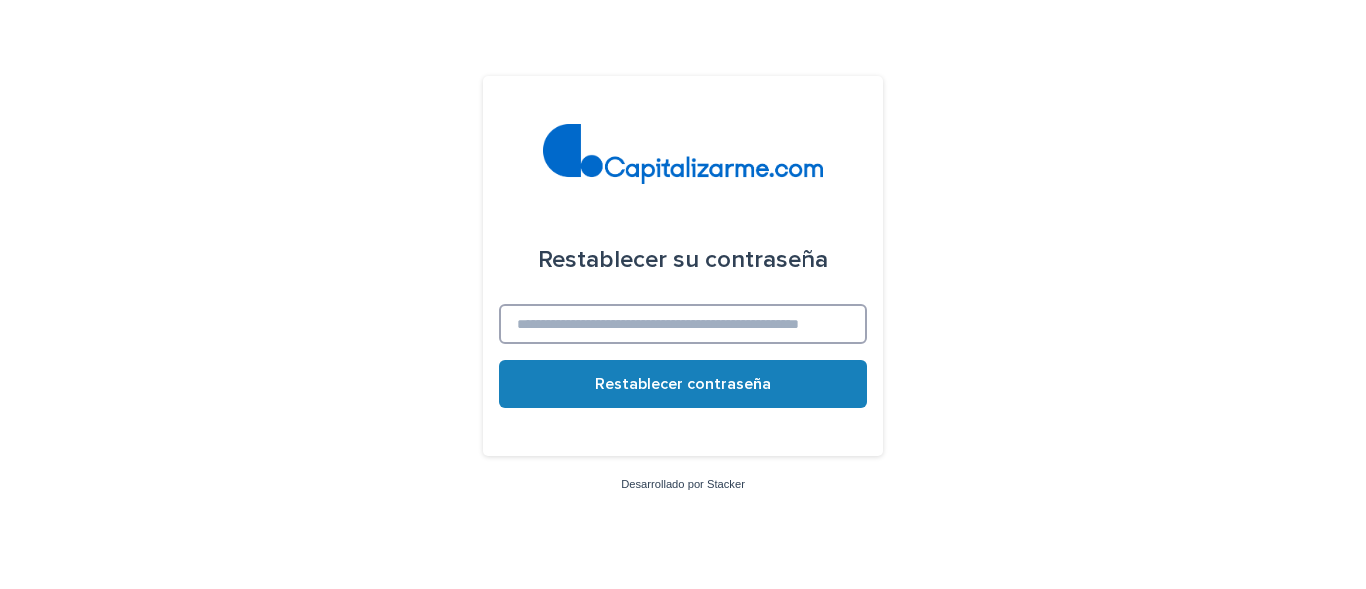 click at bounding box center (683, 324) 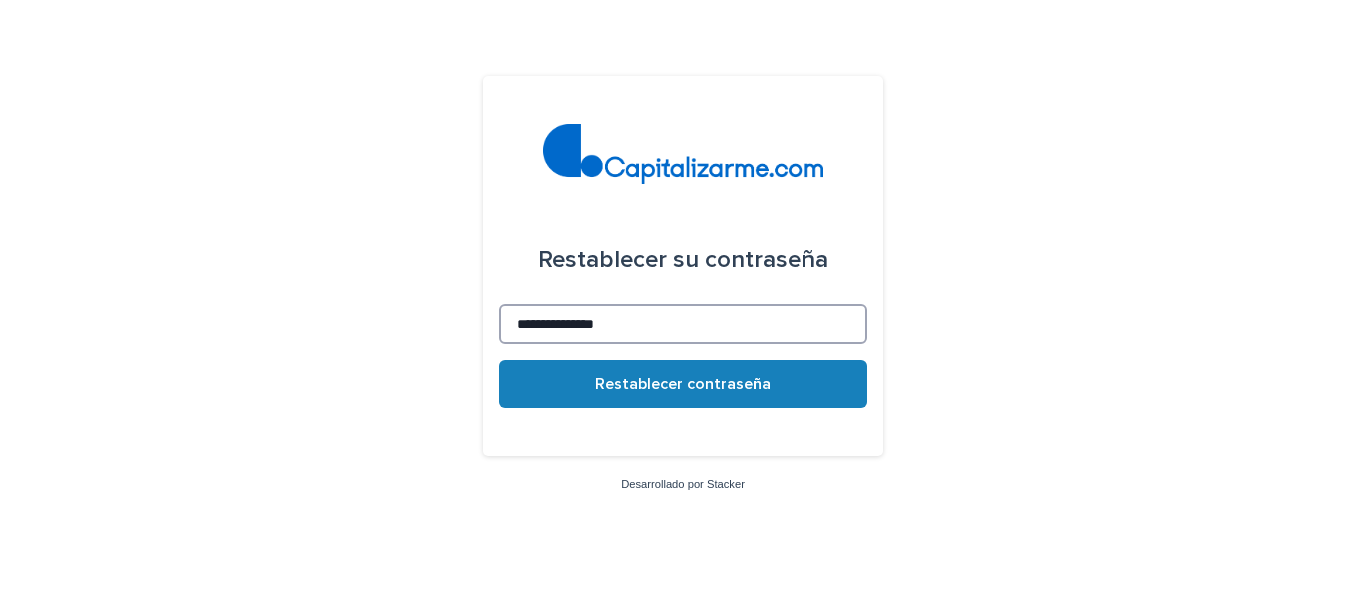 click on "**********" at bounding box center (683, 324) 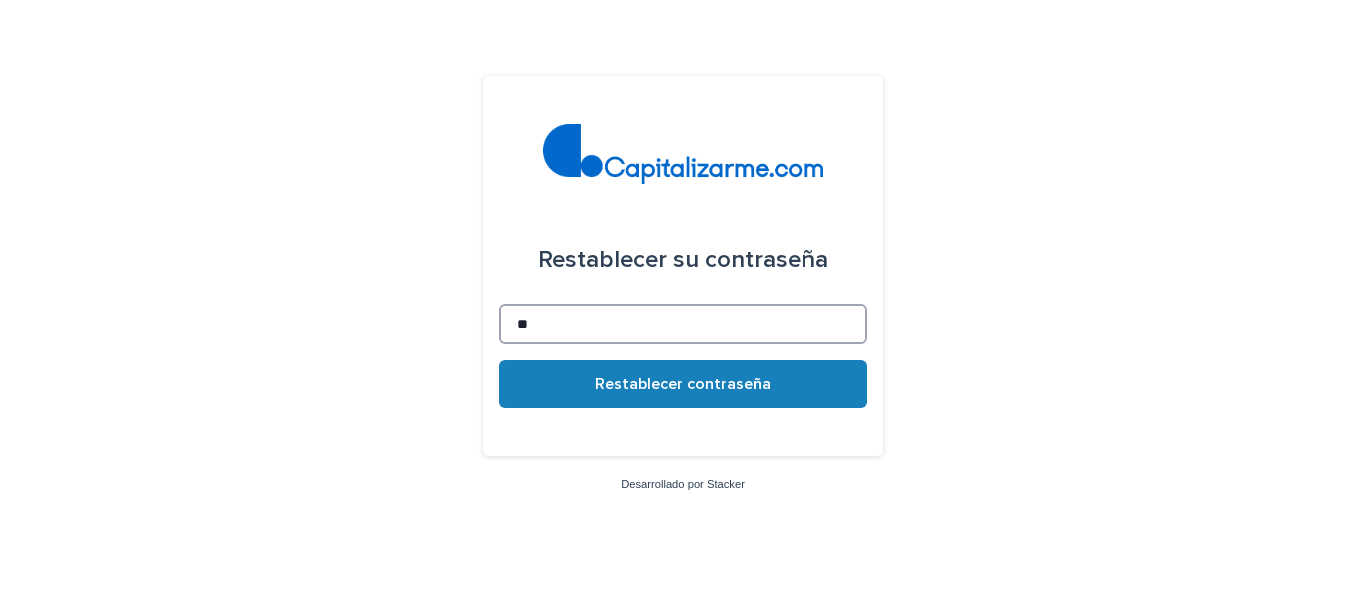 type on "*" 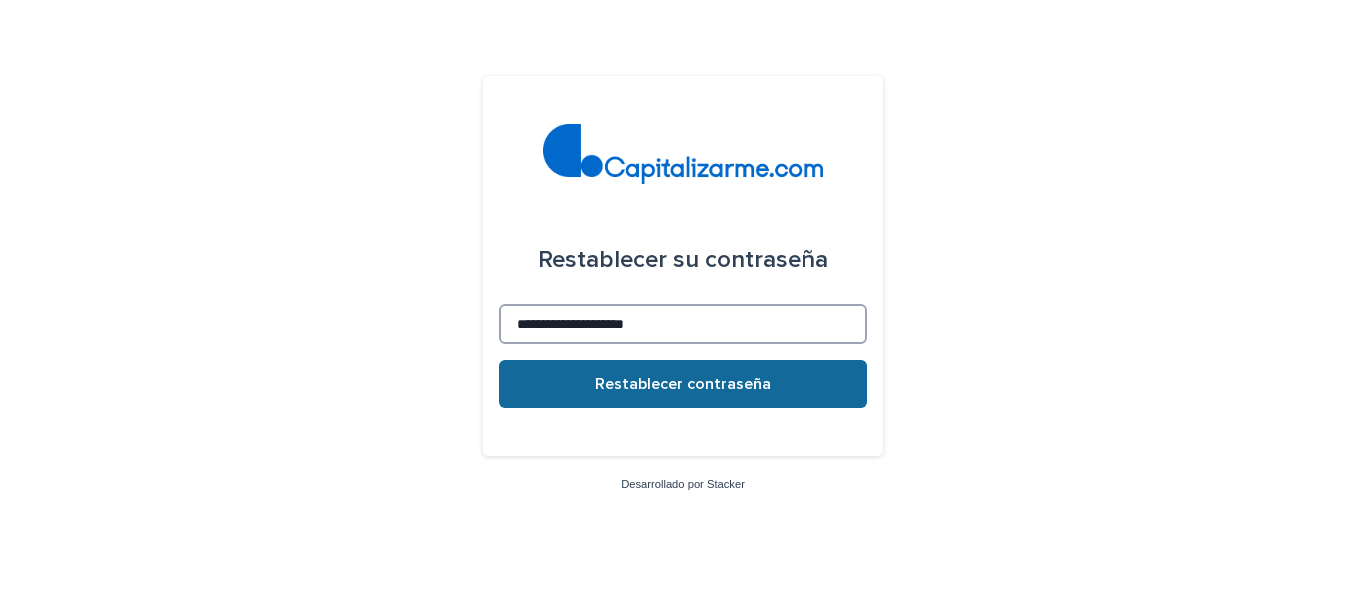 type on "**********" 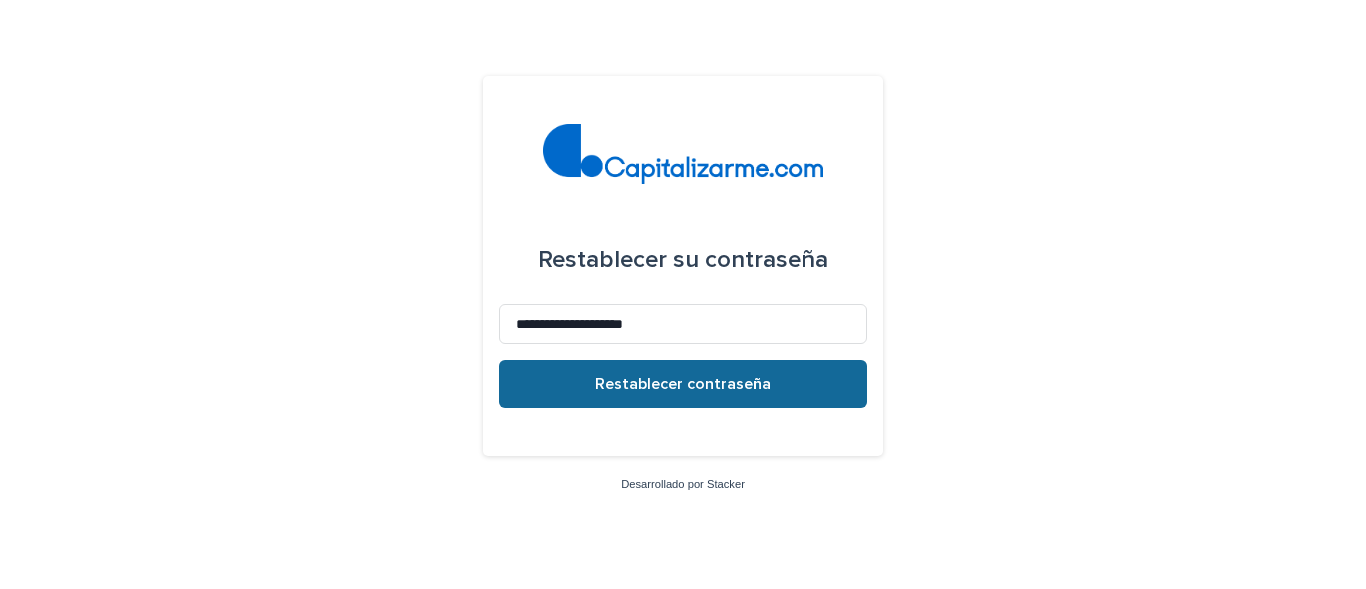 click on "Restablecer contraseña" at bounding box center [683, 384] 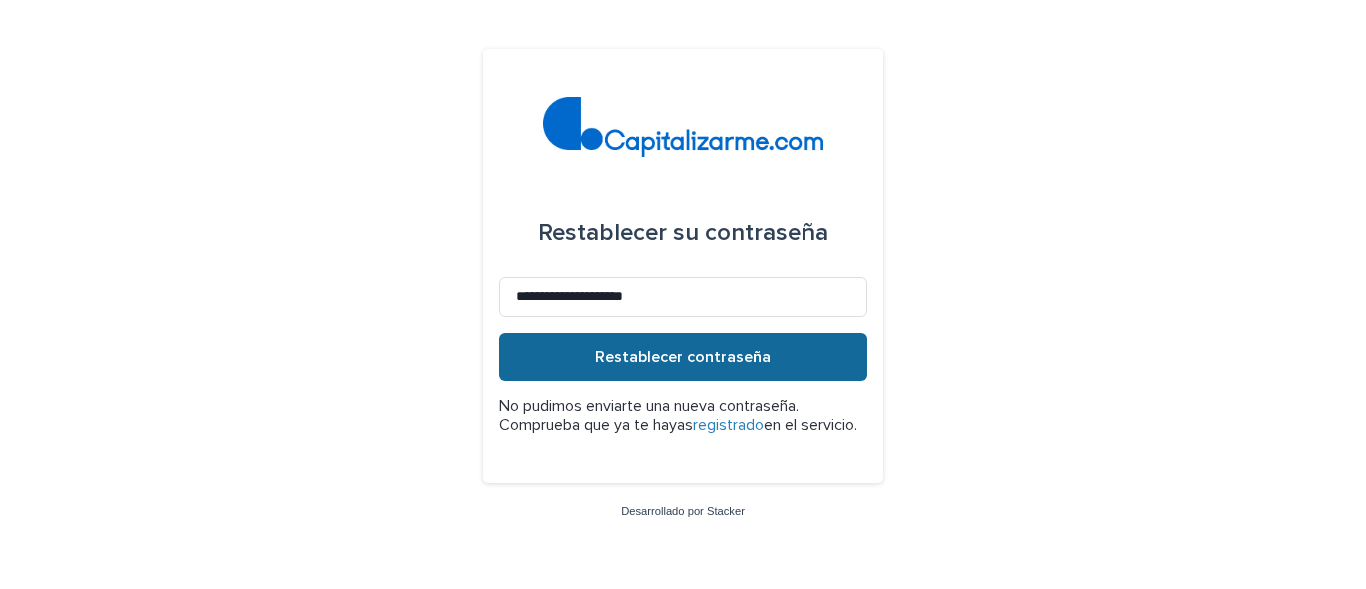 click on "Restablecer contraseña" at bounding box center [683, 357] 